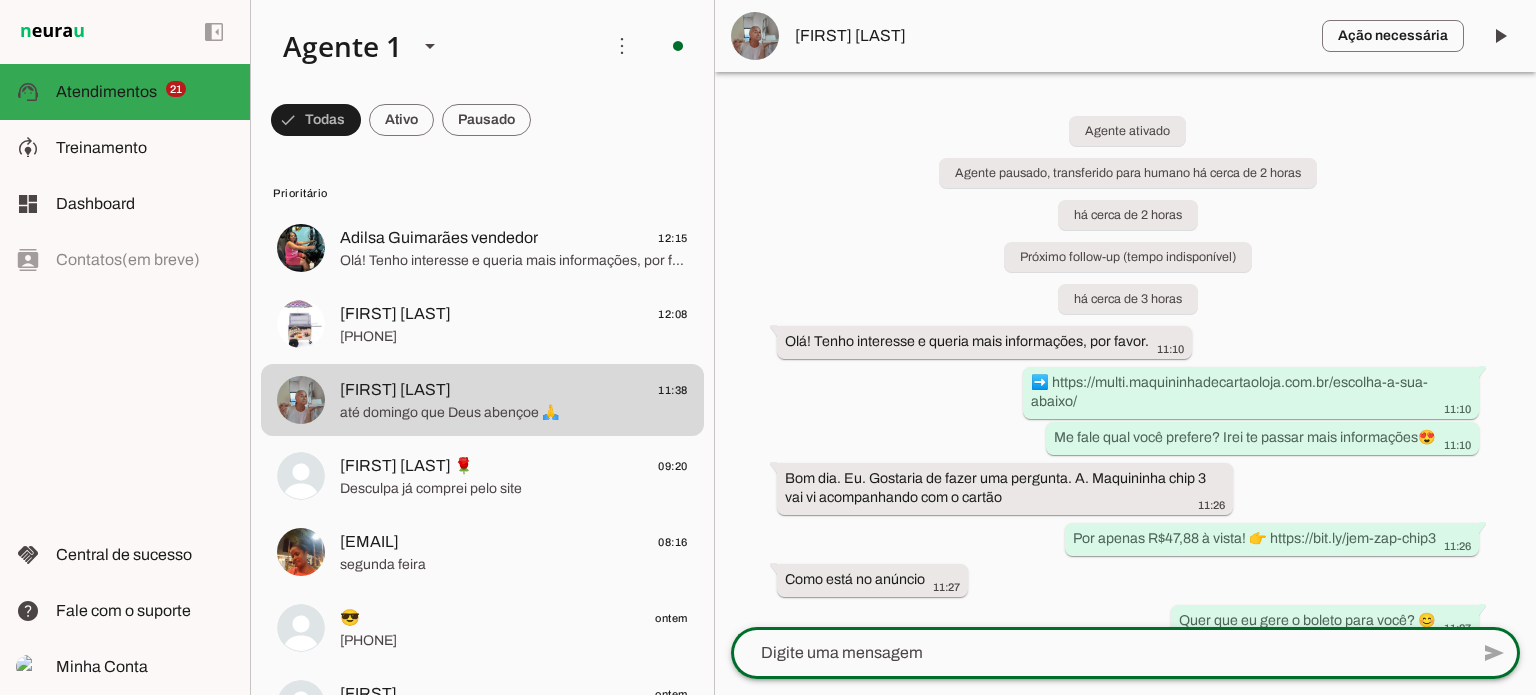 scroll, scrollTop: 0, scrollLeft: 0, axis: both 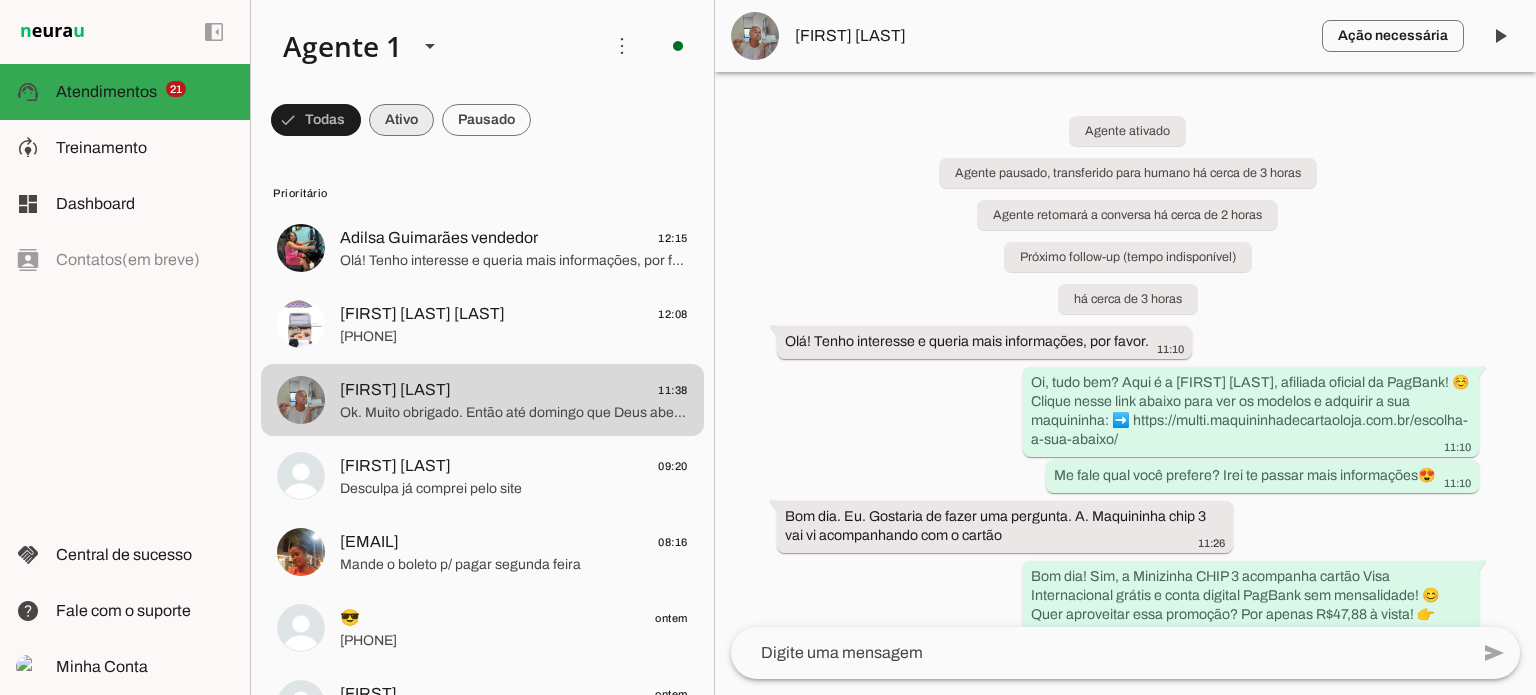 click at bounding box center [316, 120] 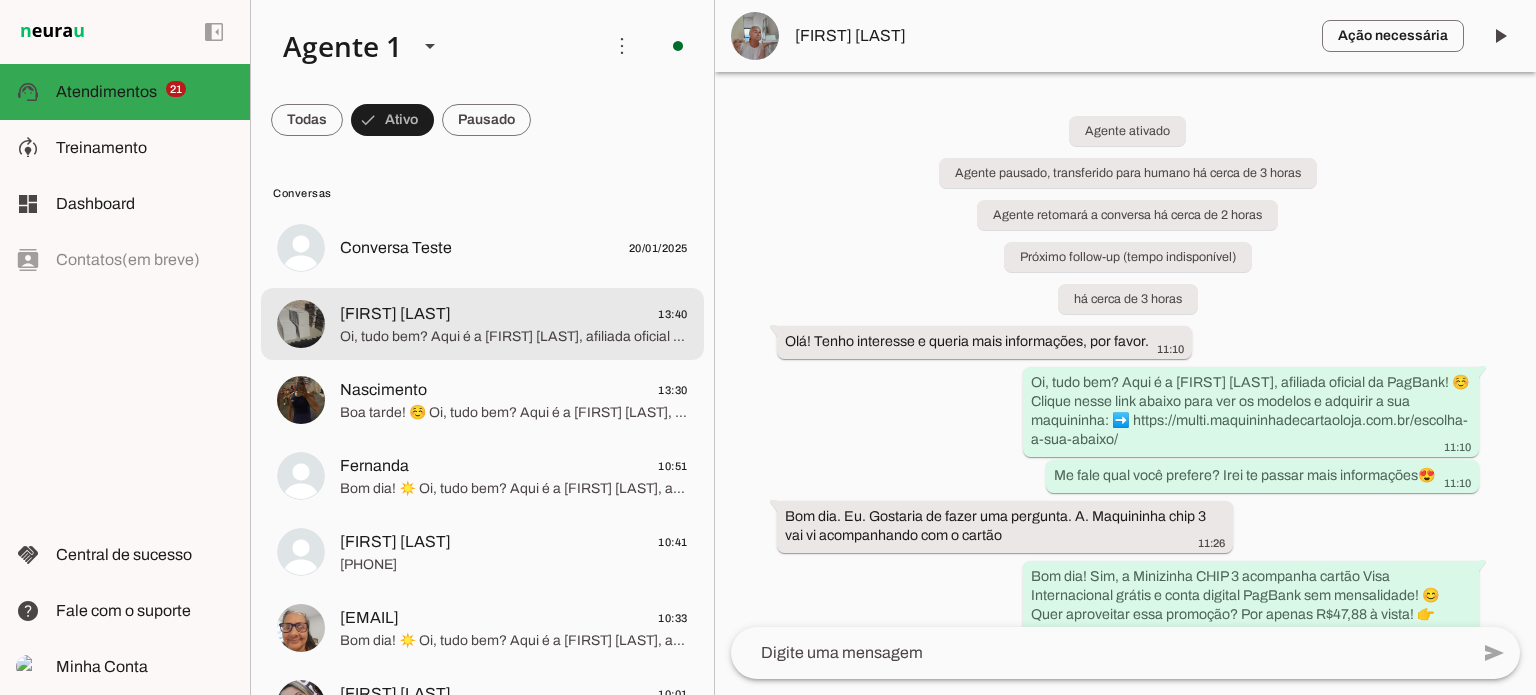 click on "Oi, tudo bem? Aqui é a [FIRST] [LAST], afiliada oficial da PagBank! ☺️ Clique nesse link abaixo para ver os modelos e adquirir a sua maquininha: ➡️ https://multi.maquininhadecartaoloja.com.br/escolha-a-sua-abaixo/
Me fale qual você prefere? Irei te passar mais informações😍" 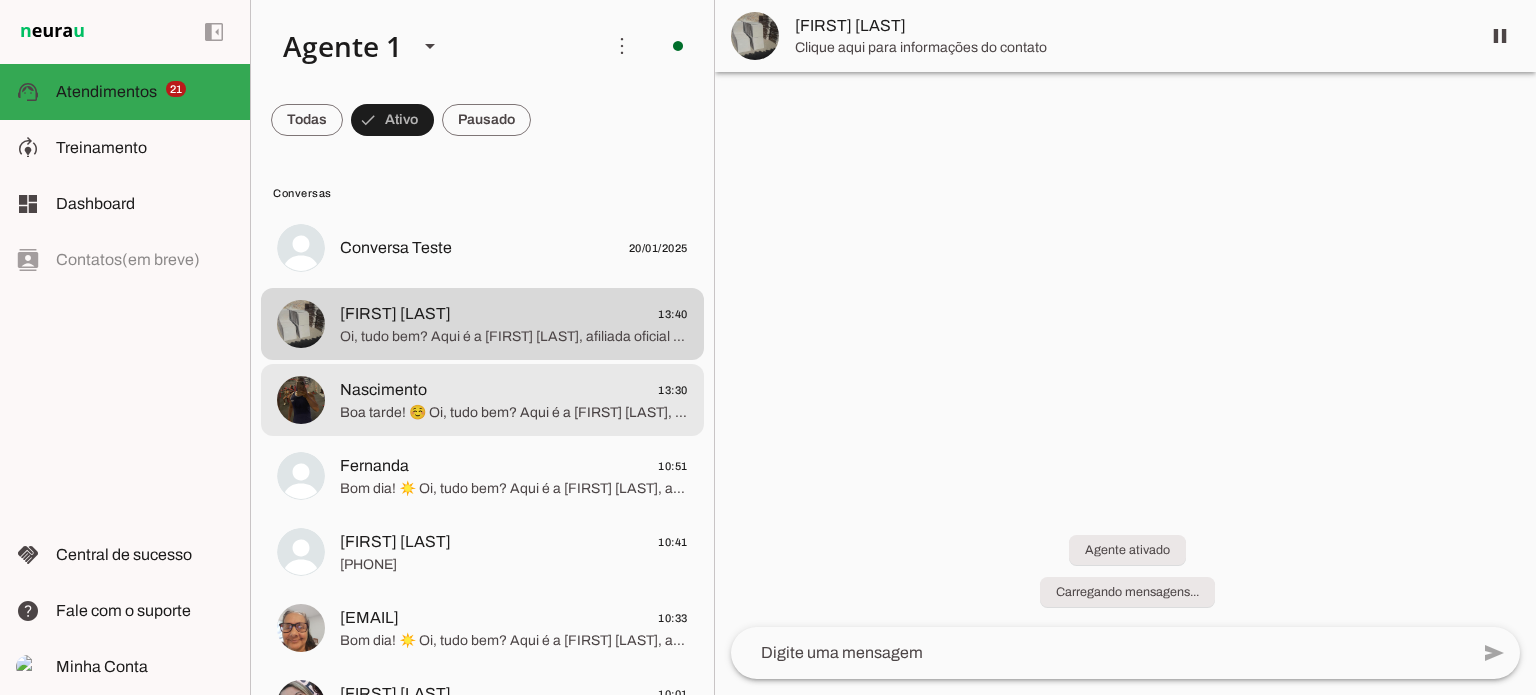 click on "Nascimento
13:30
Boa tarde! ☺️ Oi, tudo bem? Aqui é a [FIRST] [LAST], afiliada oficial da PagBank! Clique nesse link para ver os modelos e adquirir a sua maquininha: ➡️ https://multi.maquininhadecartaoloja.com.br/escolha-a-sua-abaixo/ Me fale qual você prefere? Irei te passar mais informações😍" at bounding box center (482, 248) 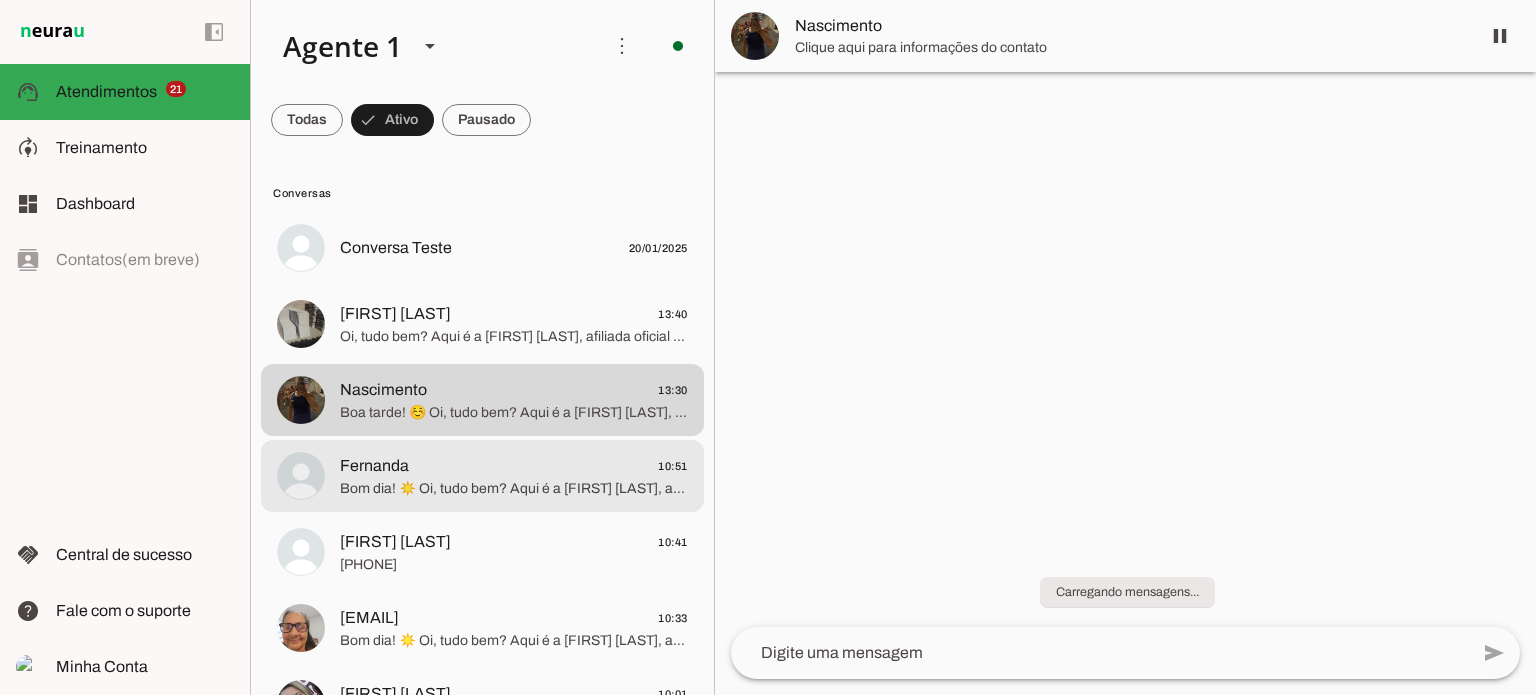 click at bounding box center [514, 248] 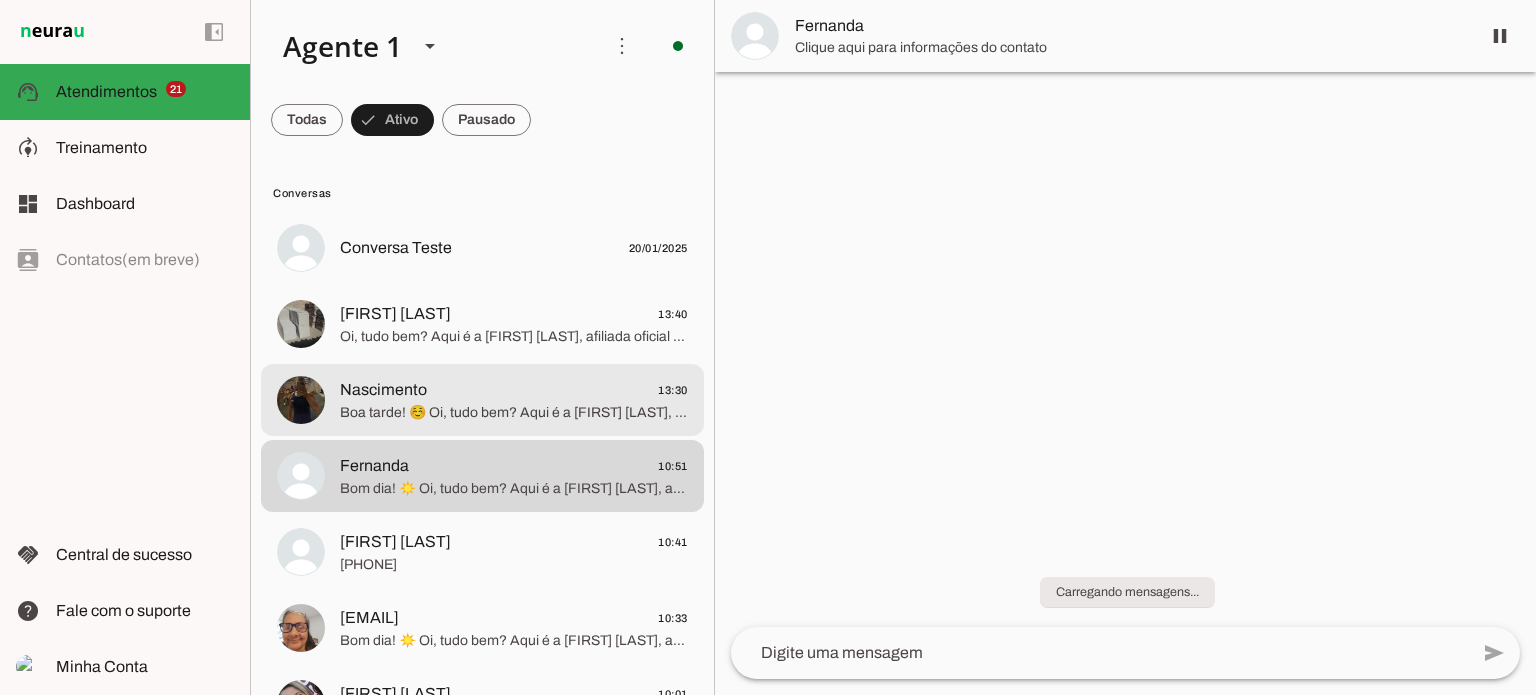 click on "Nascimento
13:30" 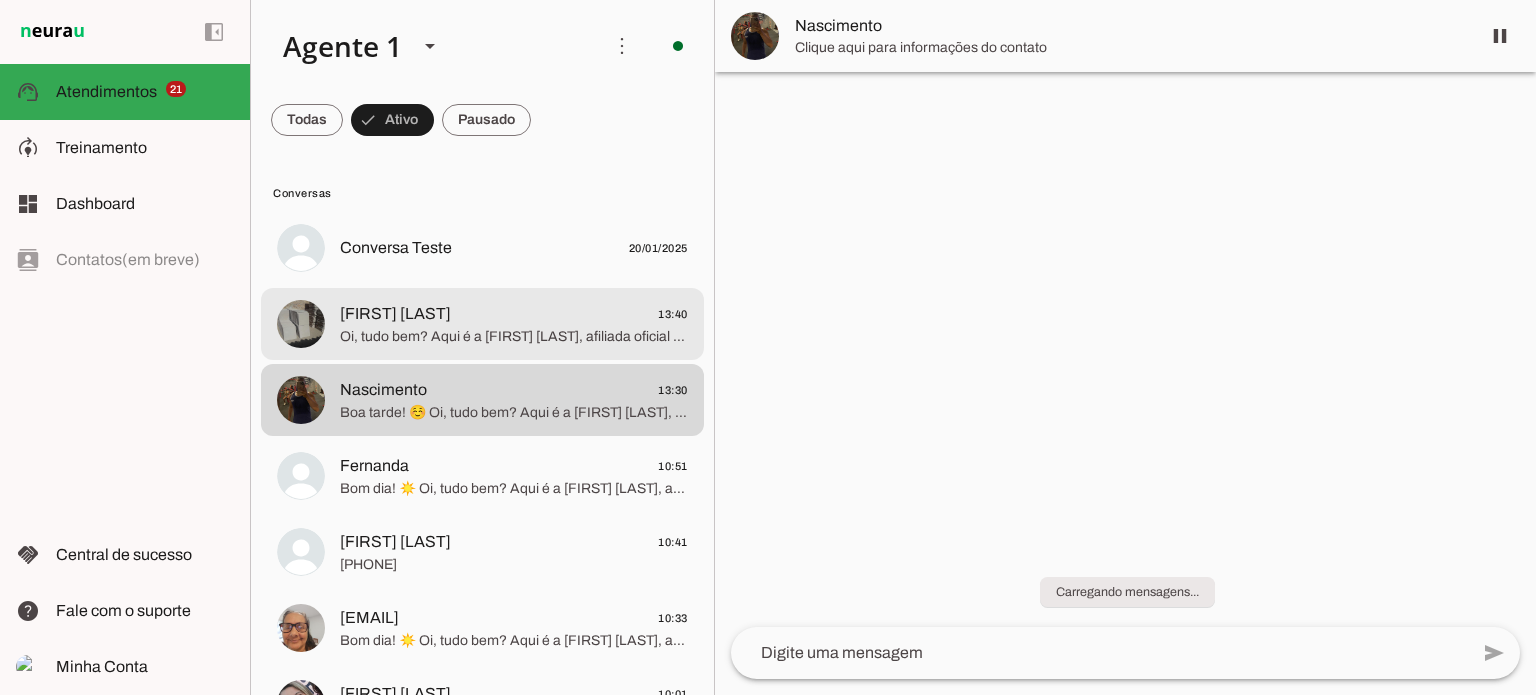 click on "[FIRST] [LAST]
13:40
Oi, tudo bem? Aqui é a [FIRST] [LAST], afiliada oficial da PagBank! ☺️ Clique nesse link abaixo para ver os modelos e adquirir a sua maquininha: ➡️ https://multi.maquininhadecartaoloja.com.br/escolha-a-sua-abaixo/
Me fale qual você prefere? Irei te passar mais informações😍" at bounding box center [482, 248] 